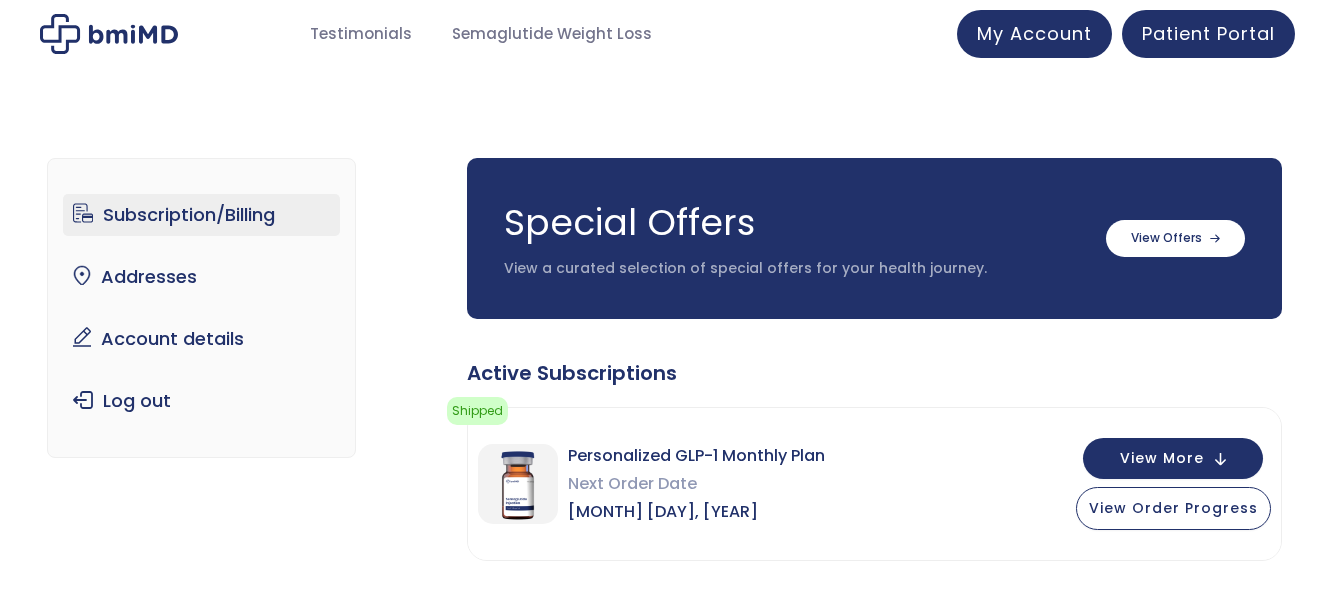 scroll, scrollTop: 0, scrollLeft: 0, axis: both 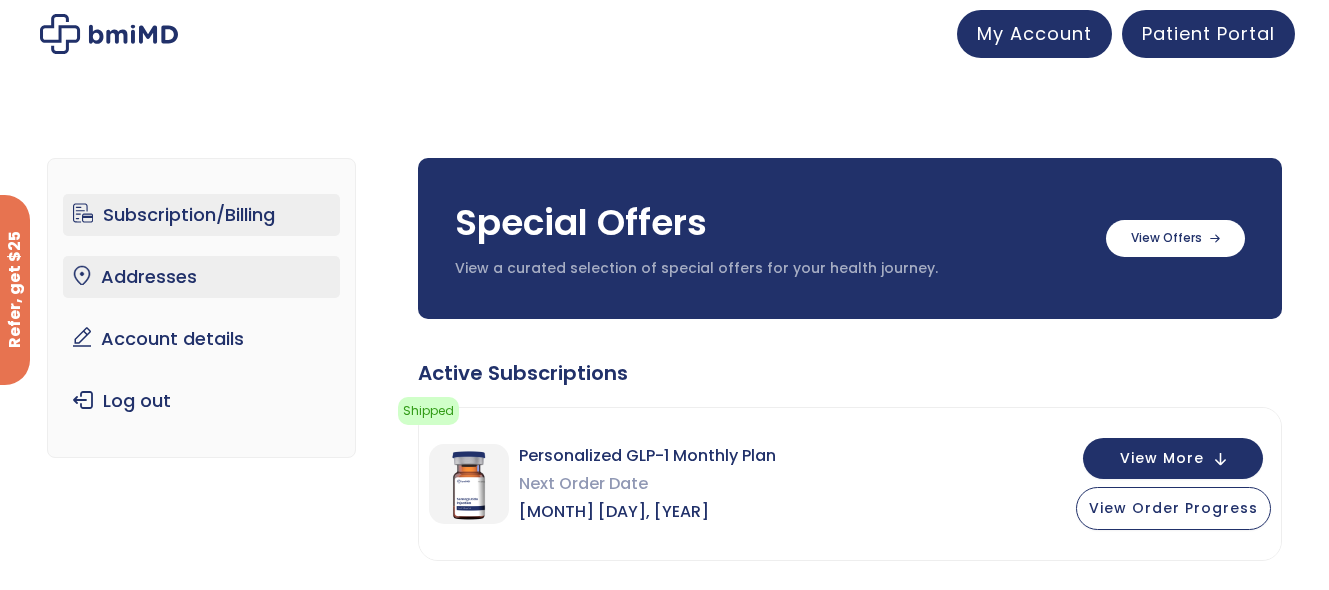 click on "Addresses" at bounding box center (201, 277) 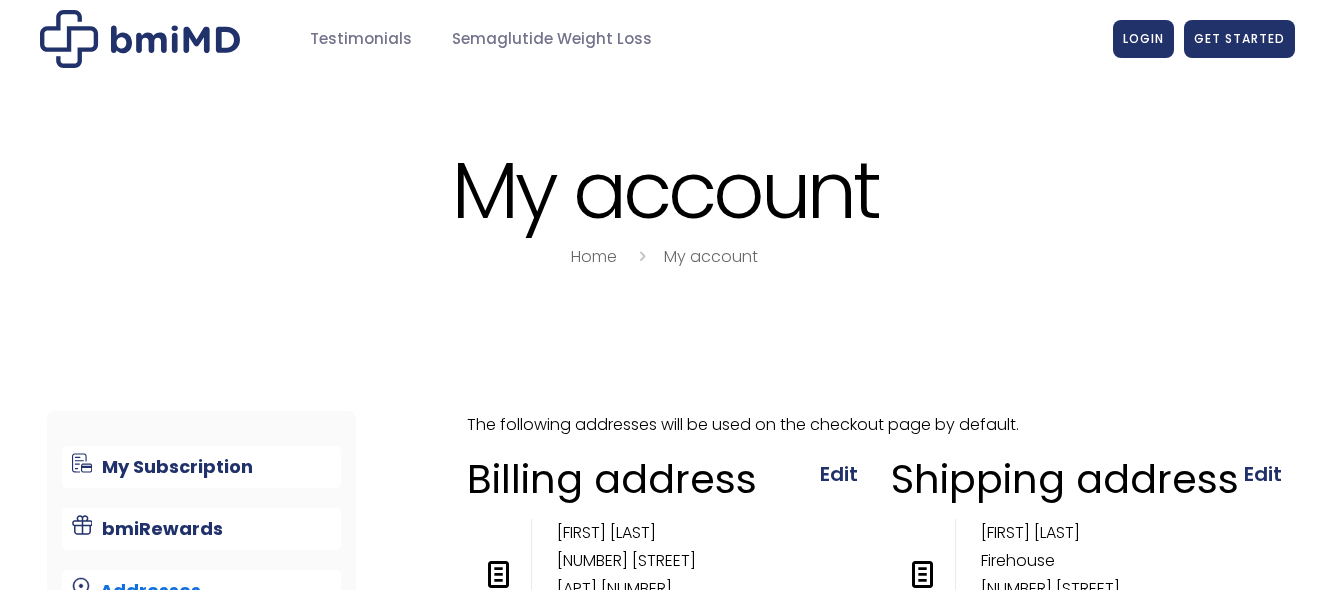 scroll, scrollTop: 0, scrollLeft: 0, axis: both 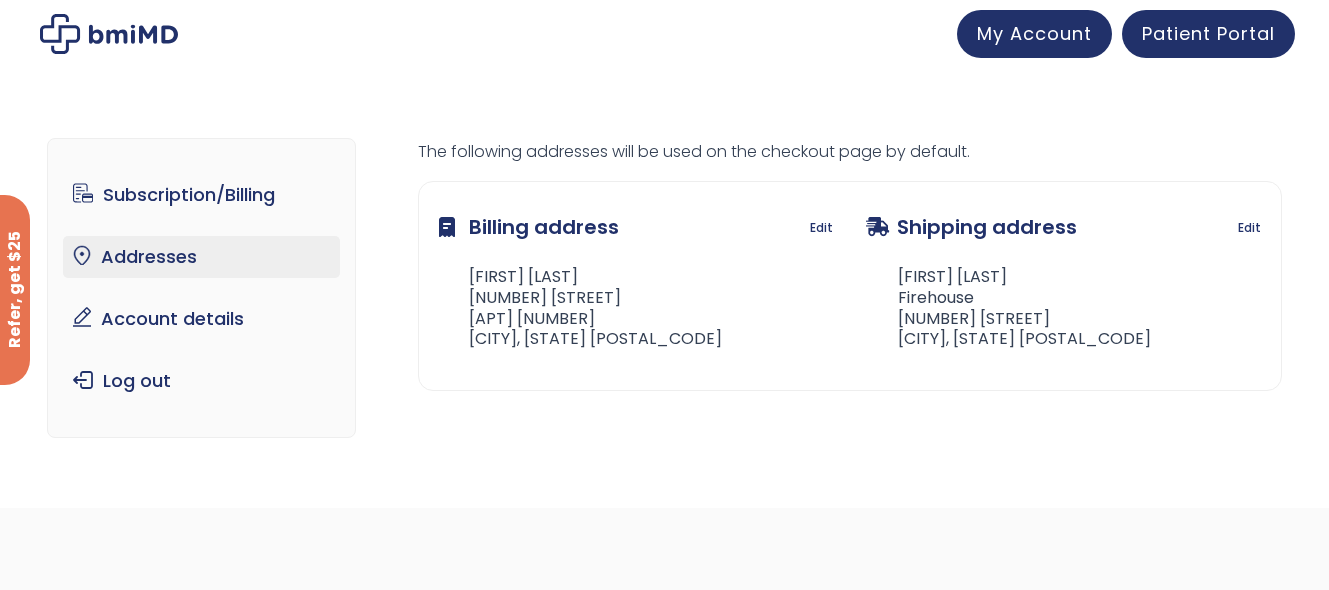 click on "Addresses" at bounding box center [201, 257] 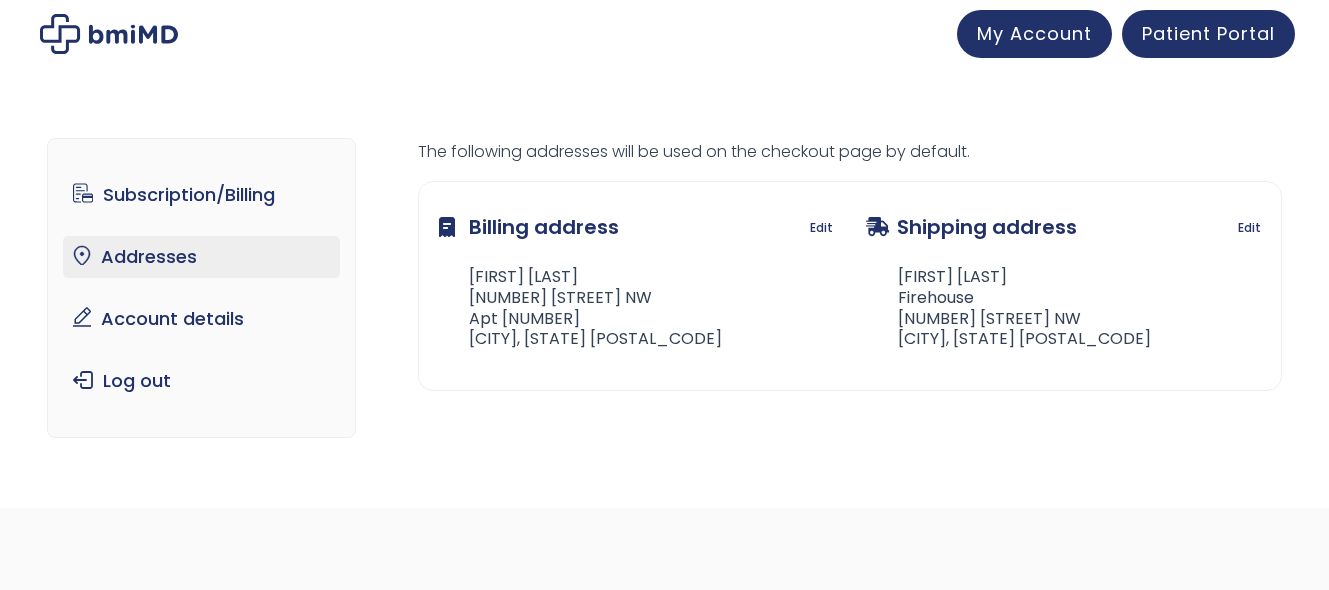 scroll, scrollTop: 0, scrollLeft: 0, axis: both 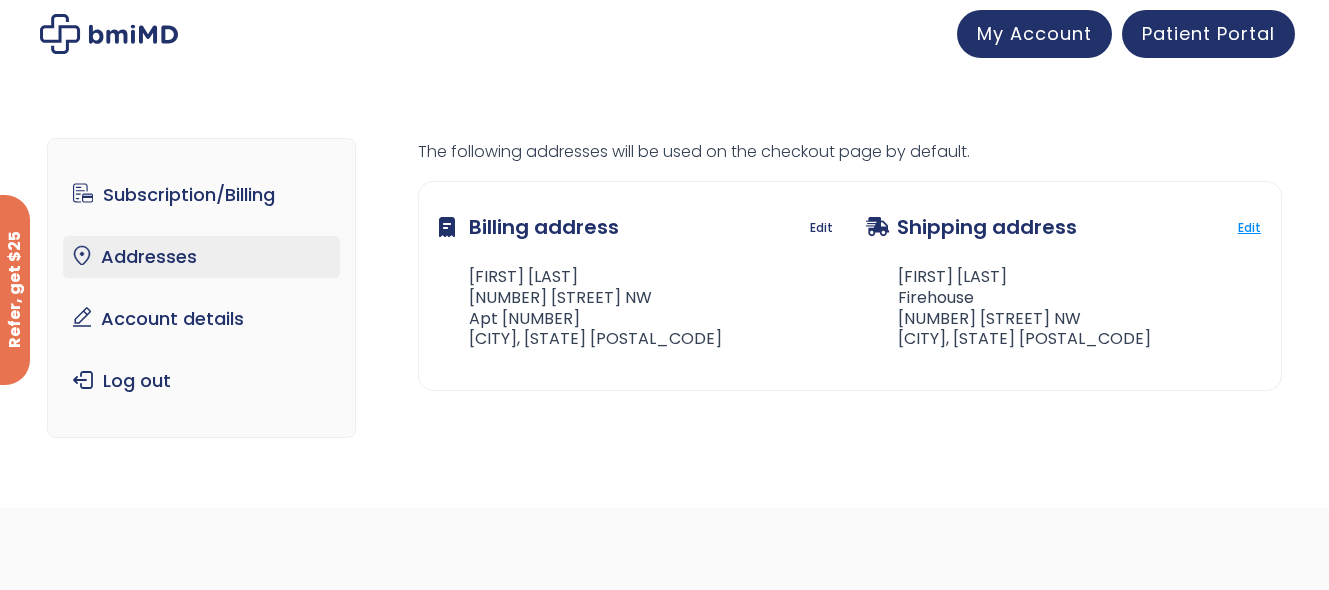 click on "Edit" 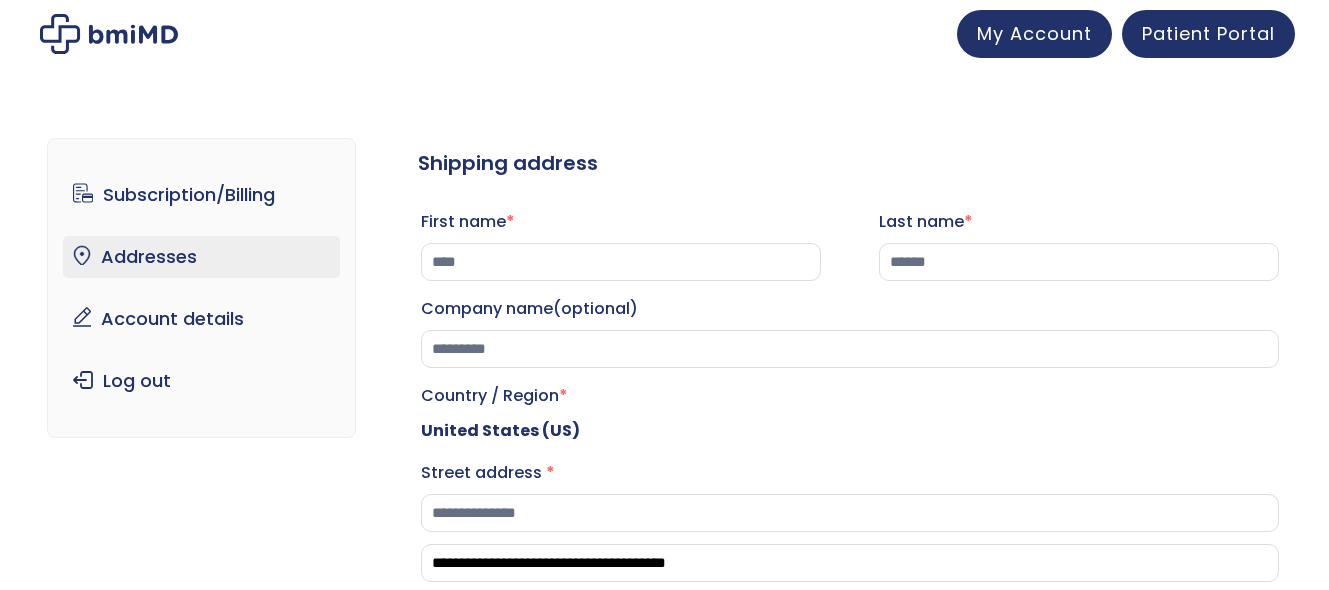 select on "**" 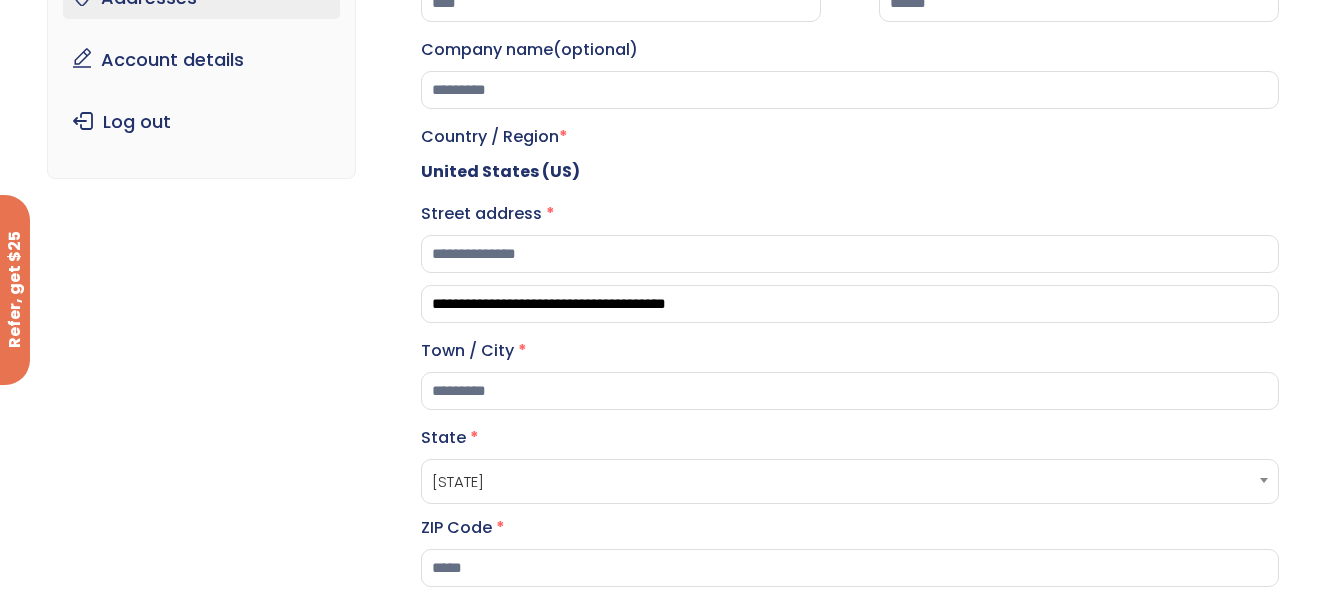 scroll, scrollTop: 276, scrollLeft: 0, axis: vertical 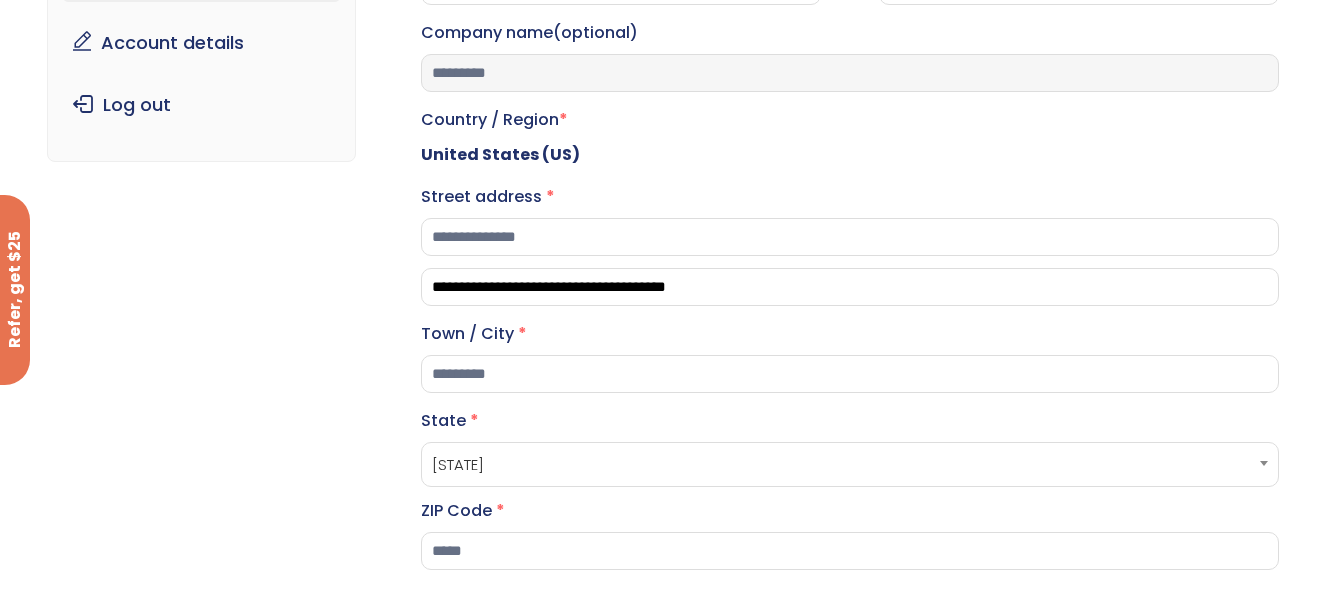 drag, startPoint x: 669, startPoint y: 85, endPoint x: 350, endPoint y: 99, distance: 319.30707 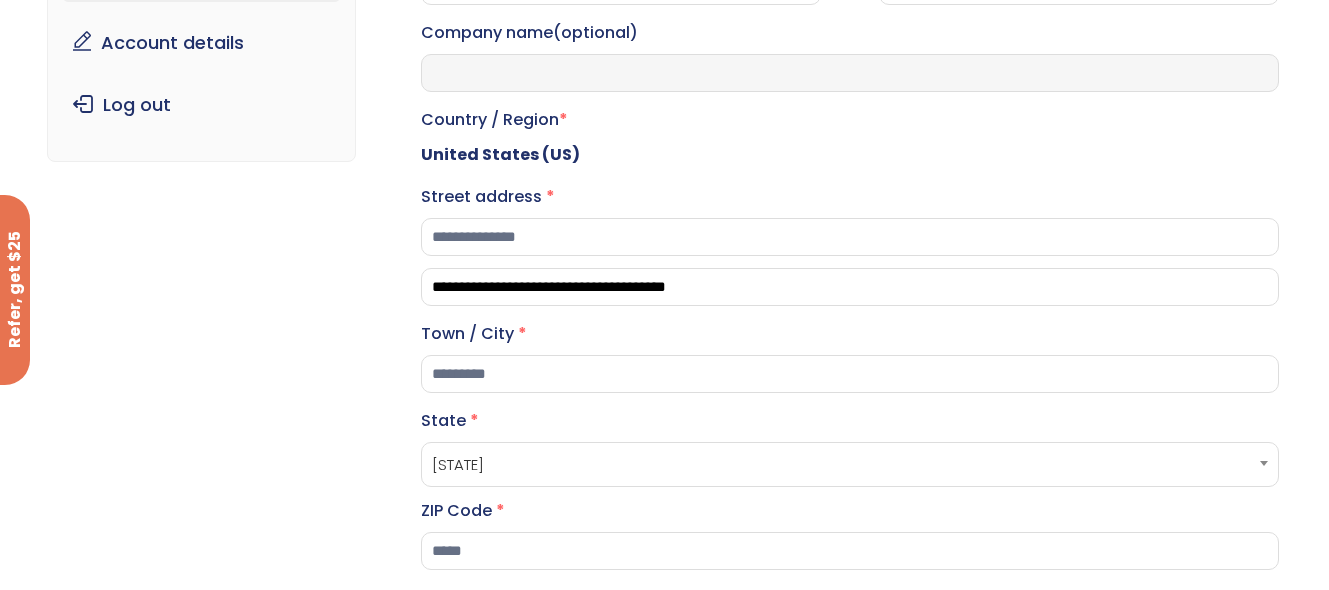 type 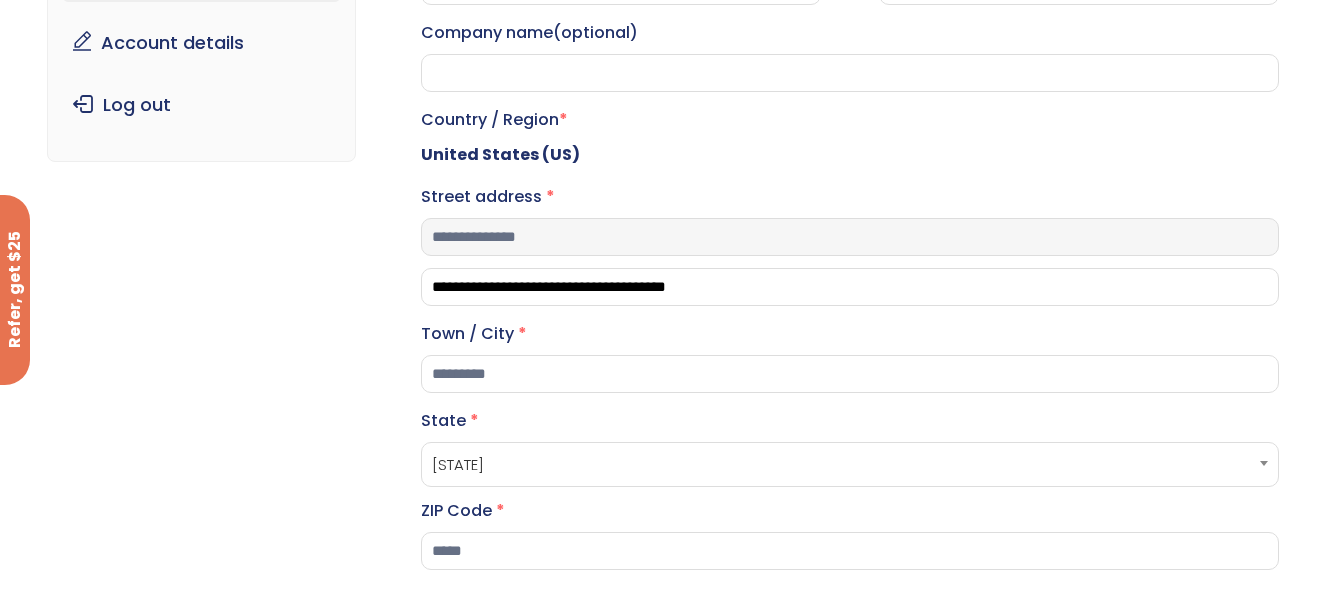drag, startPoint x: 614, startPoint y: 269, endPoint x: 278, endPoint y: 229, distance: 338.3726 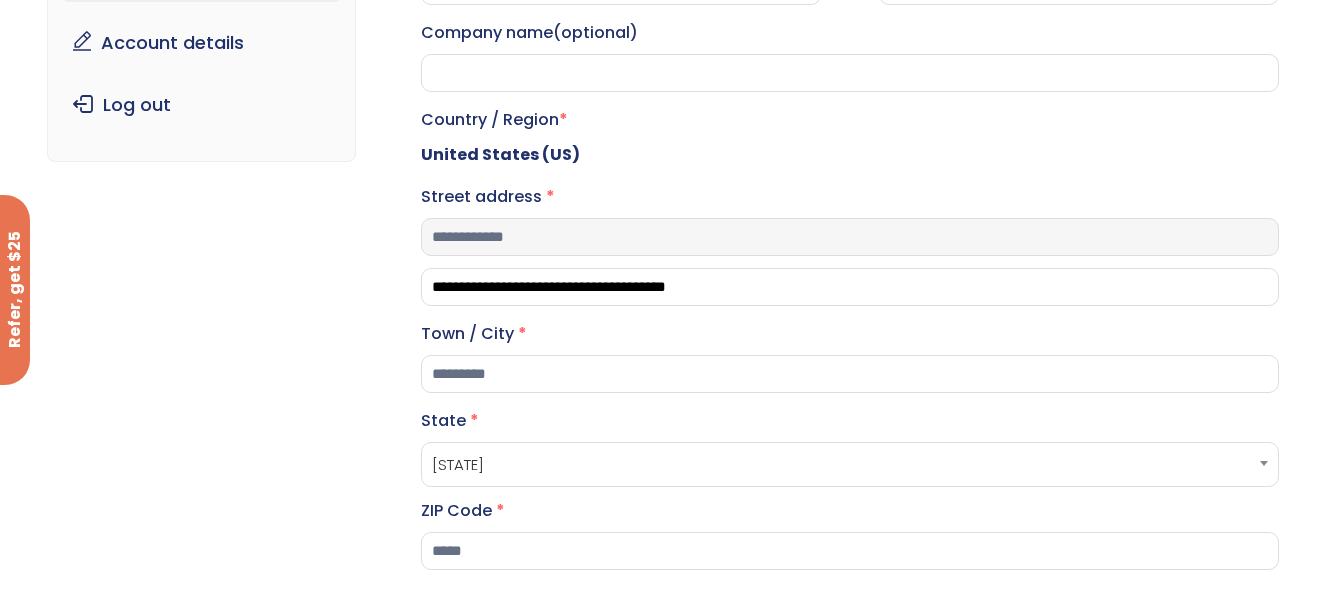 type on "**********" 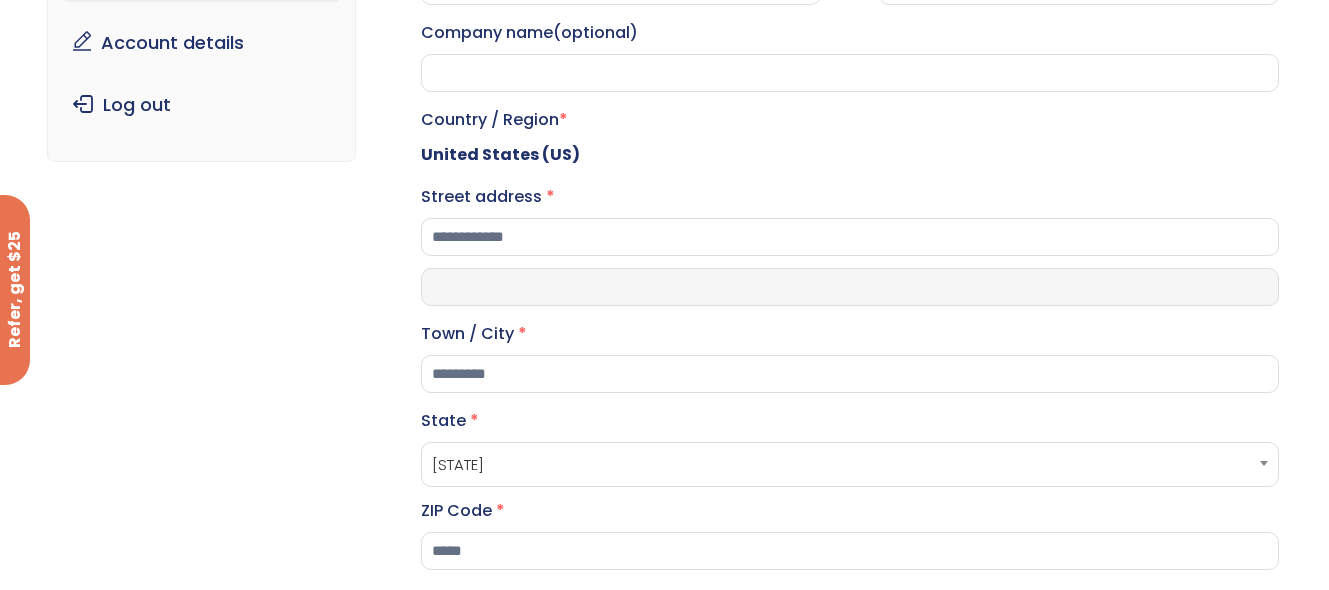 drag, startPoint x: 763, startPoint y: 308, endPoint x: 393, endPoint y: 284, distance: 370.77756 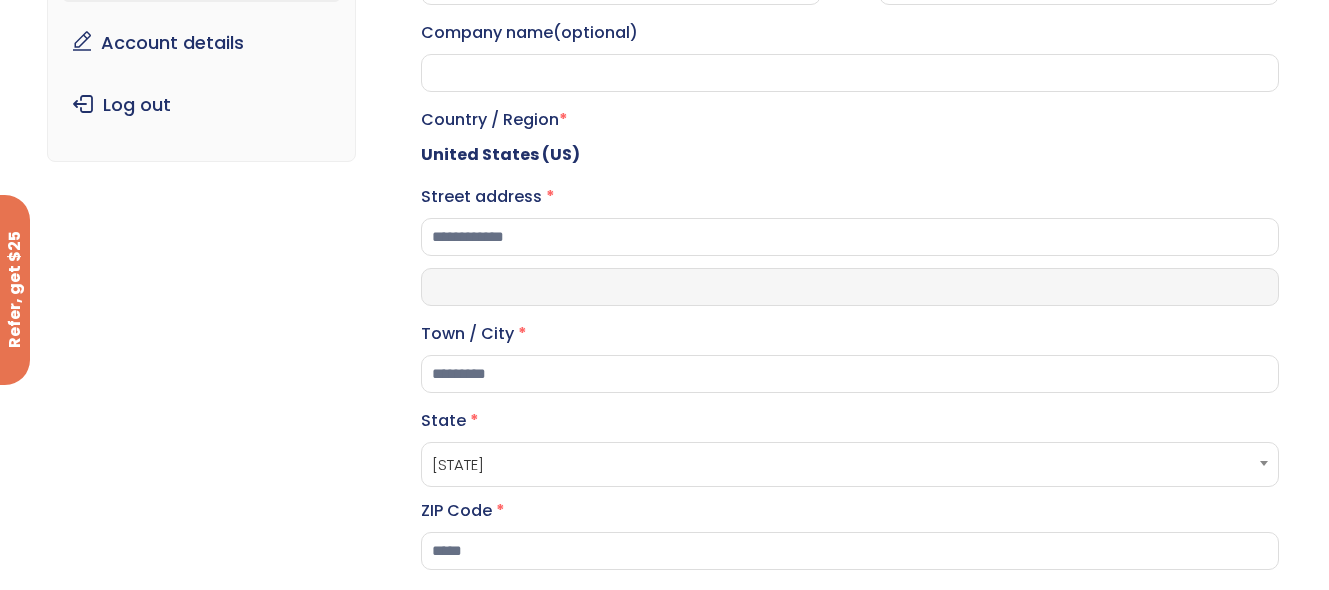 click on "**********" at bounding box center (664, 321) 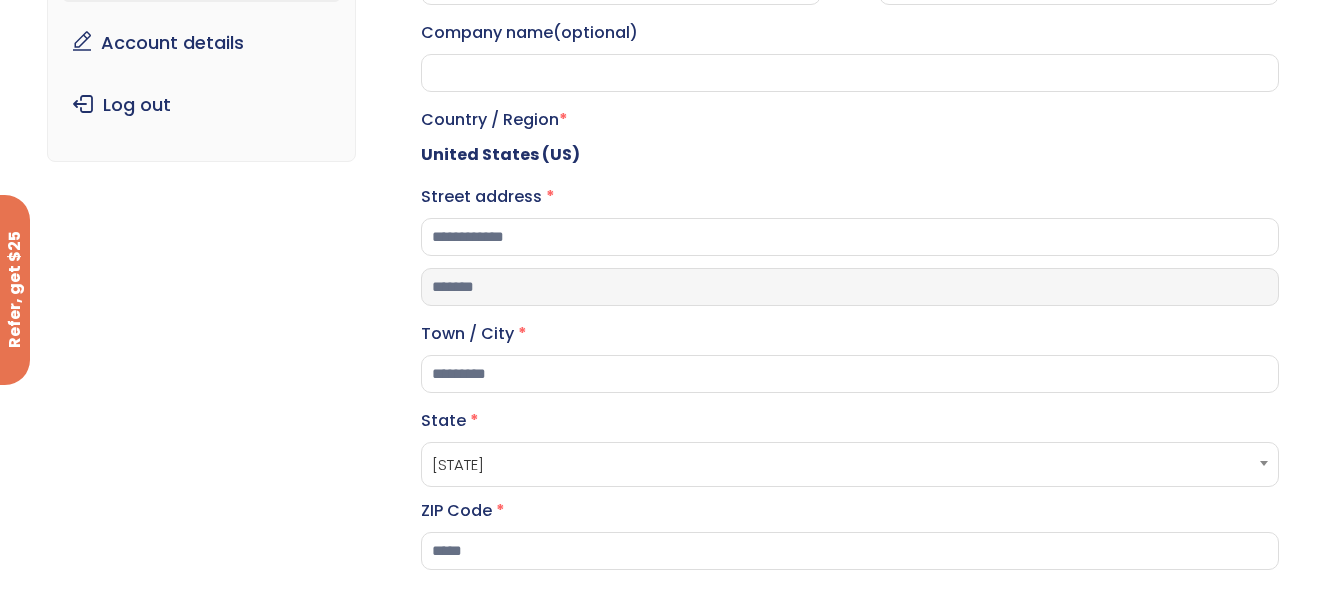 type on "*******" 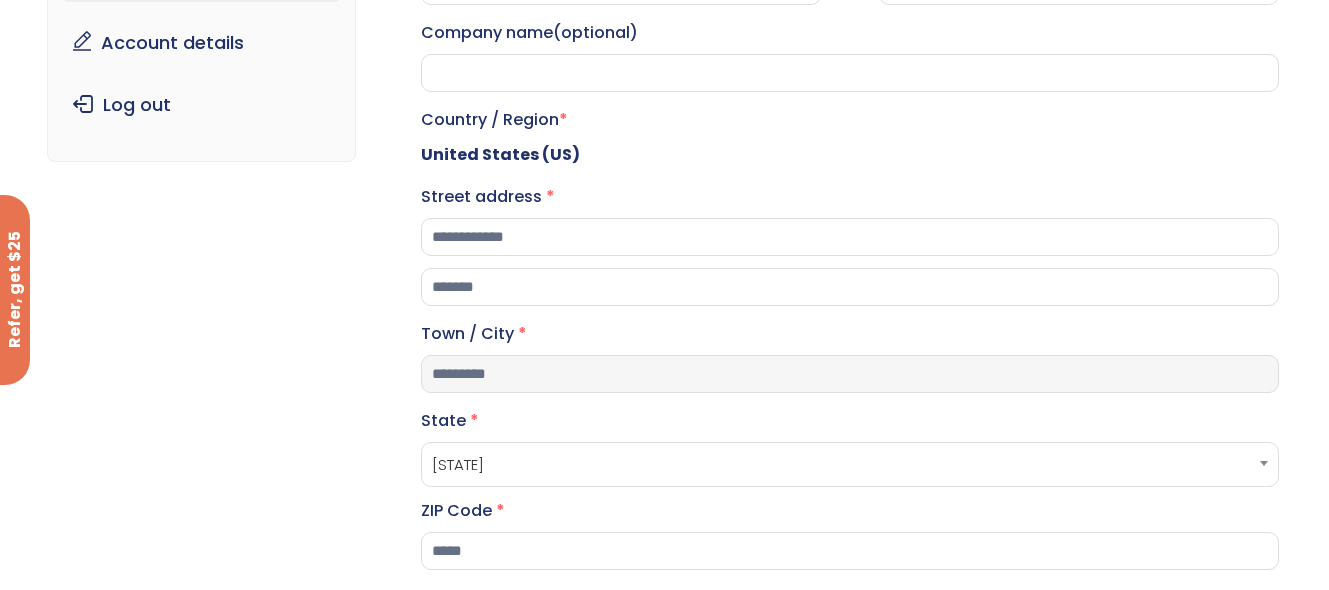 click on "*********" at bounding box center [850, 374] 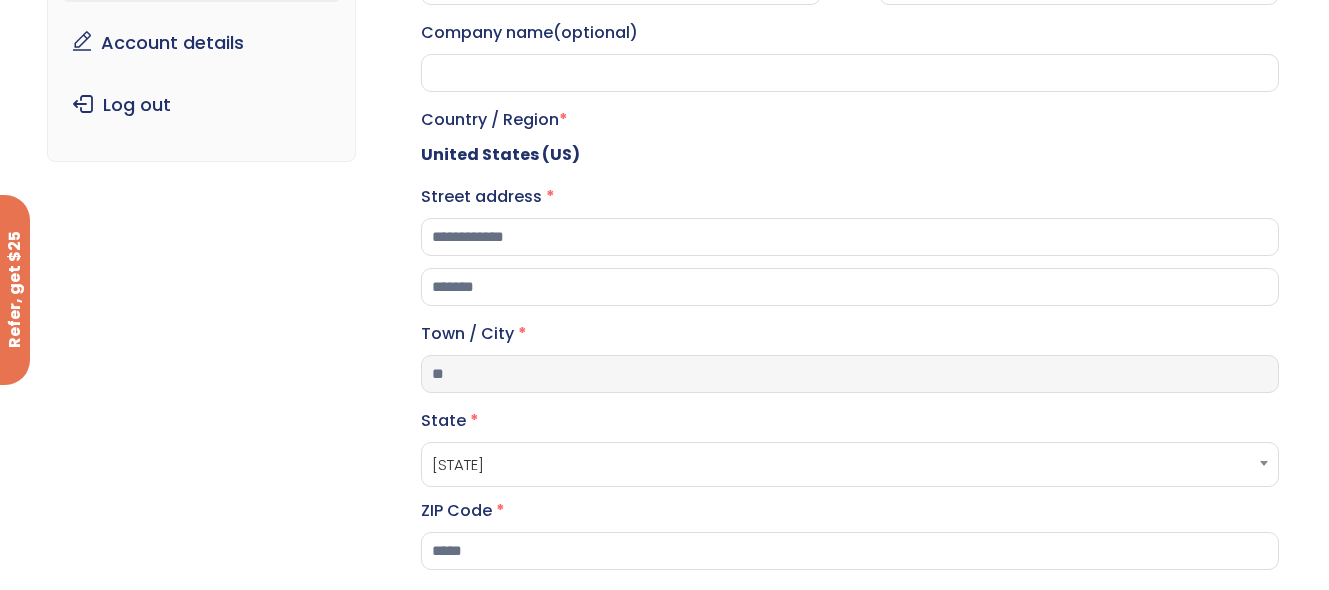 type on "*" 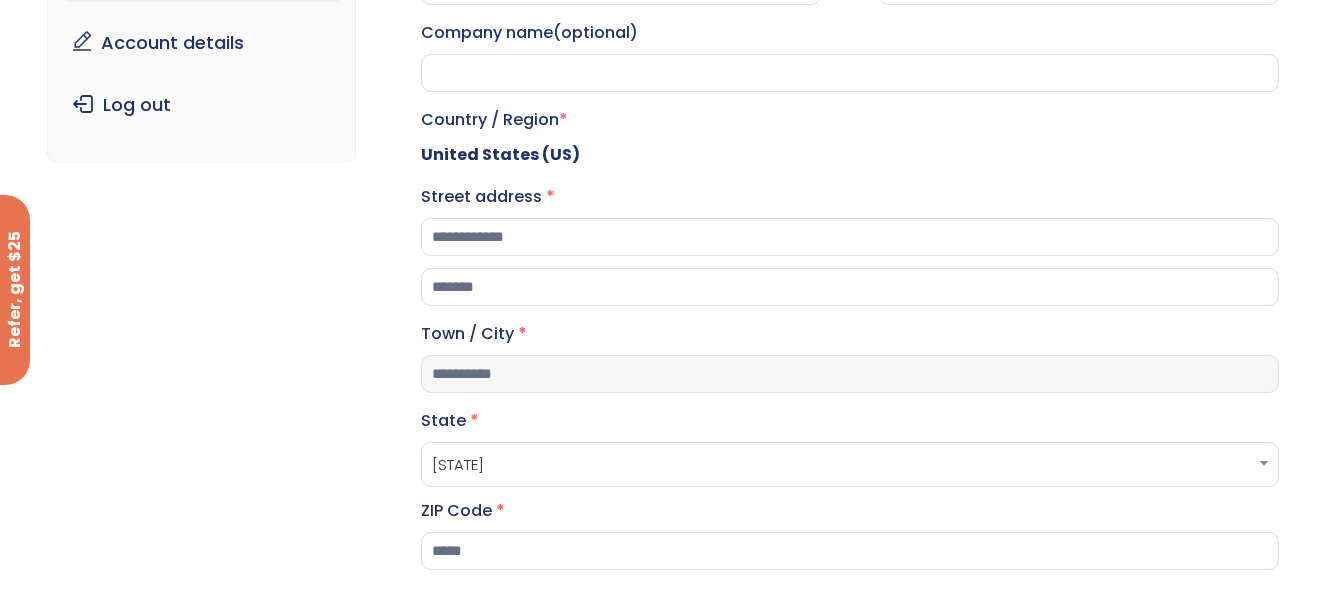 type on "**********" 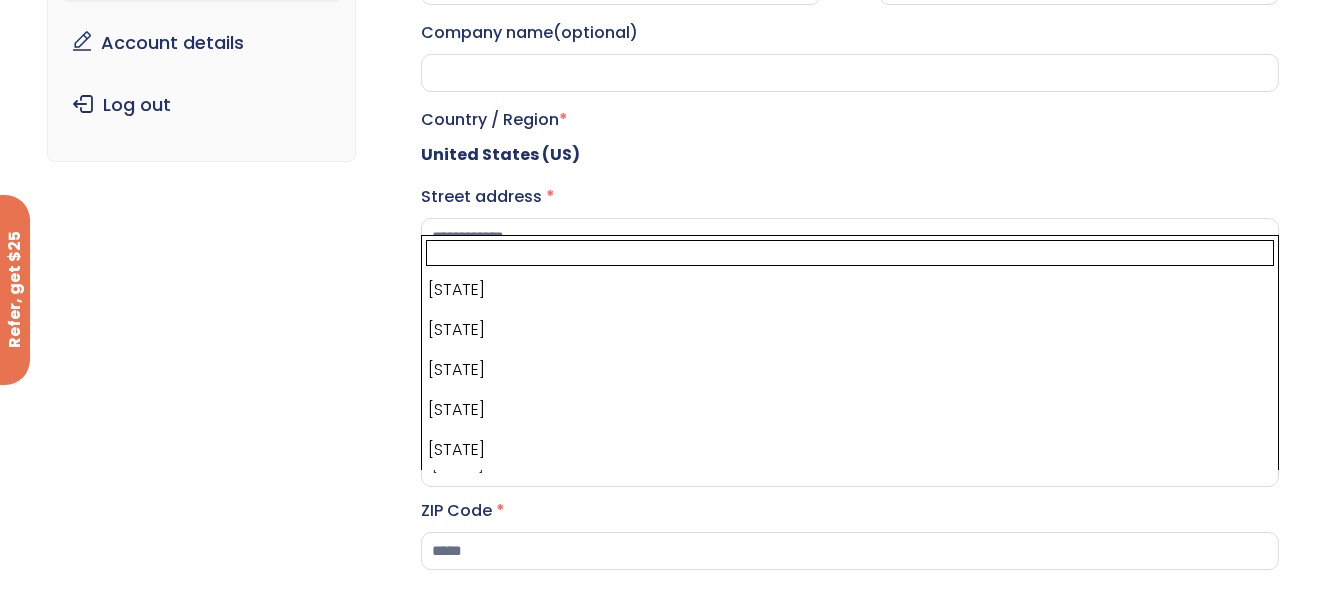 click on "[STATE]" at bounding box center [850, 464] 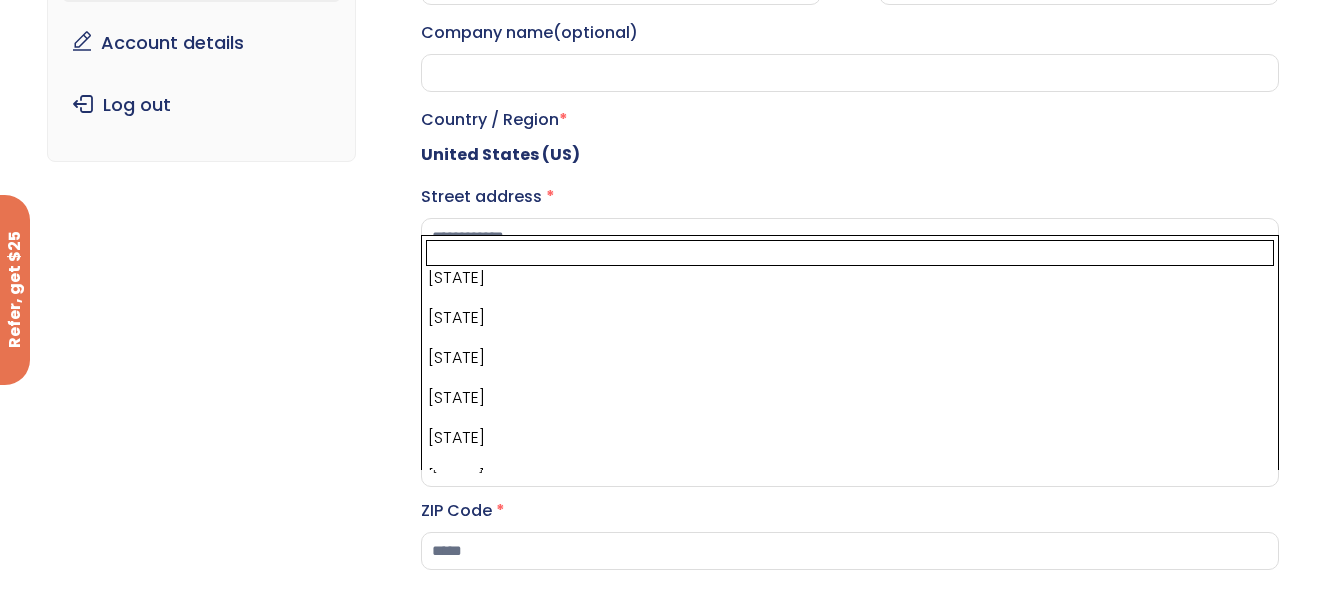 scroll, scrollTop: 221, scrollLeft: 0, axis: vertical 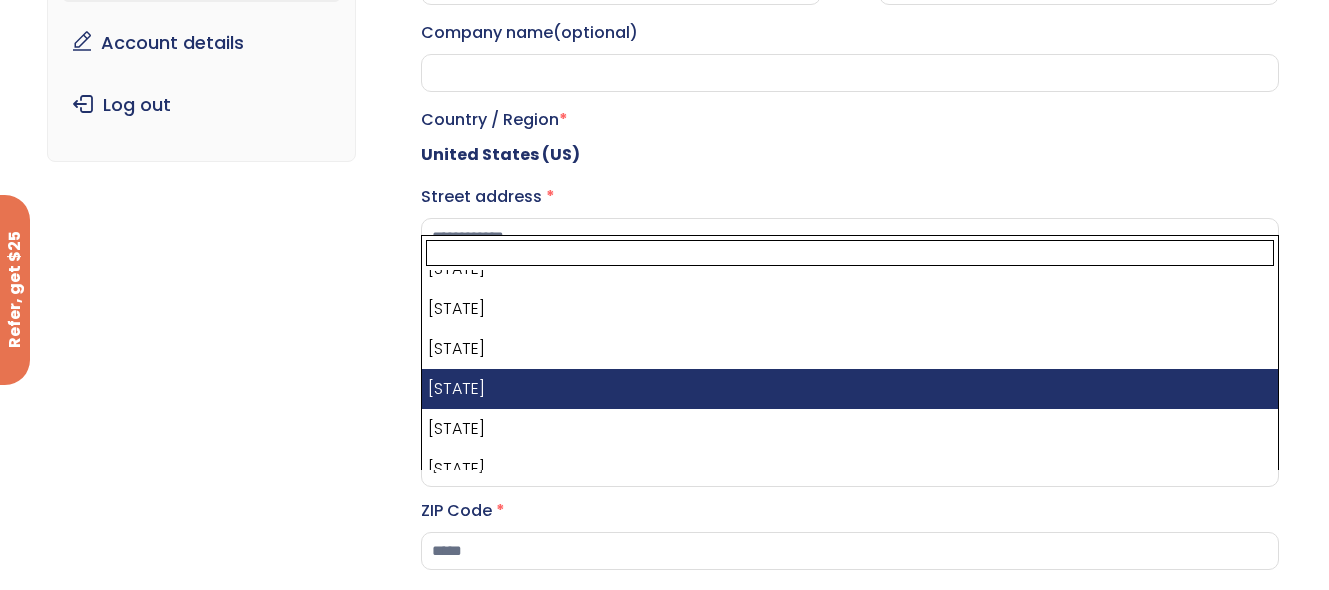 select on "**" 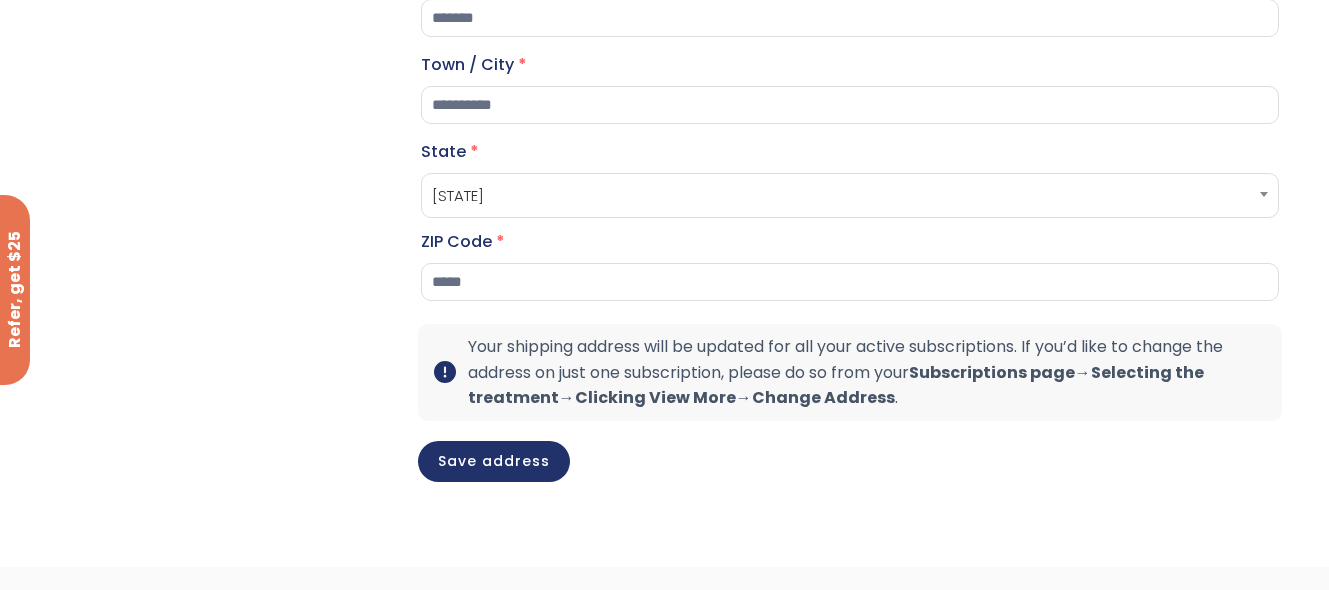 scroll, scrollTop: 546, scrollLeft: 0, axis: vertical 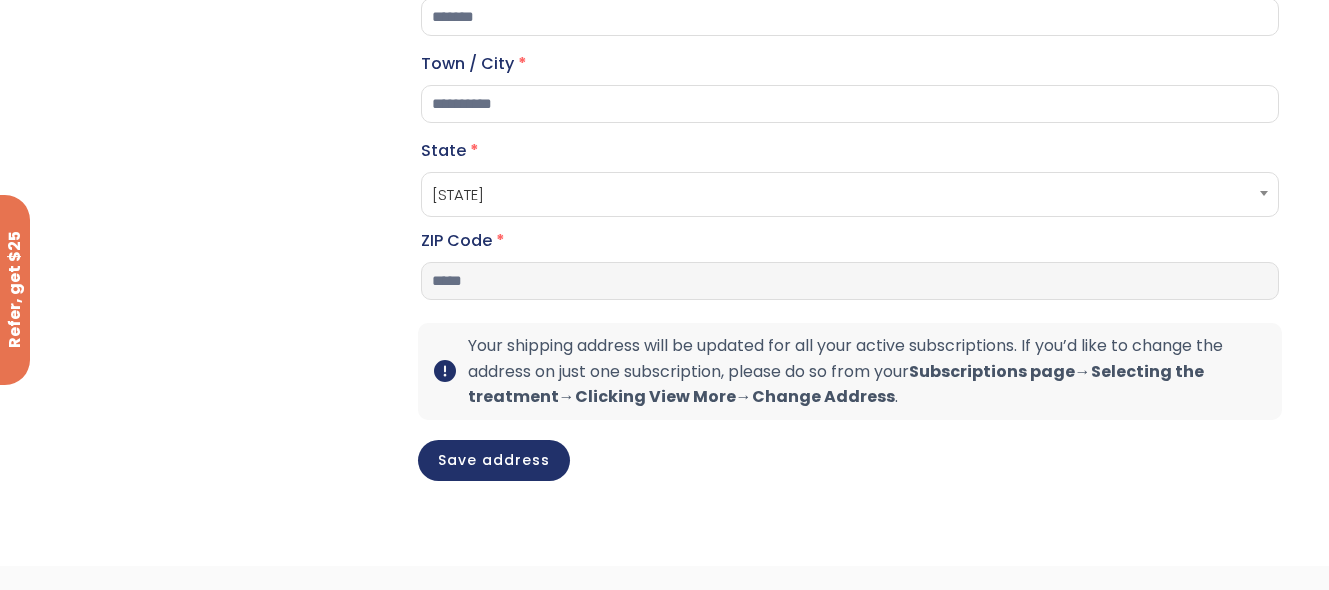 click on "*****" at bounding box center (850, 281) 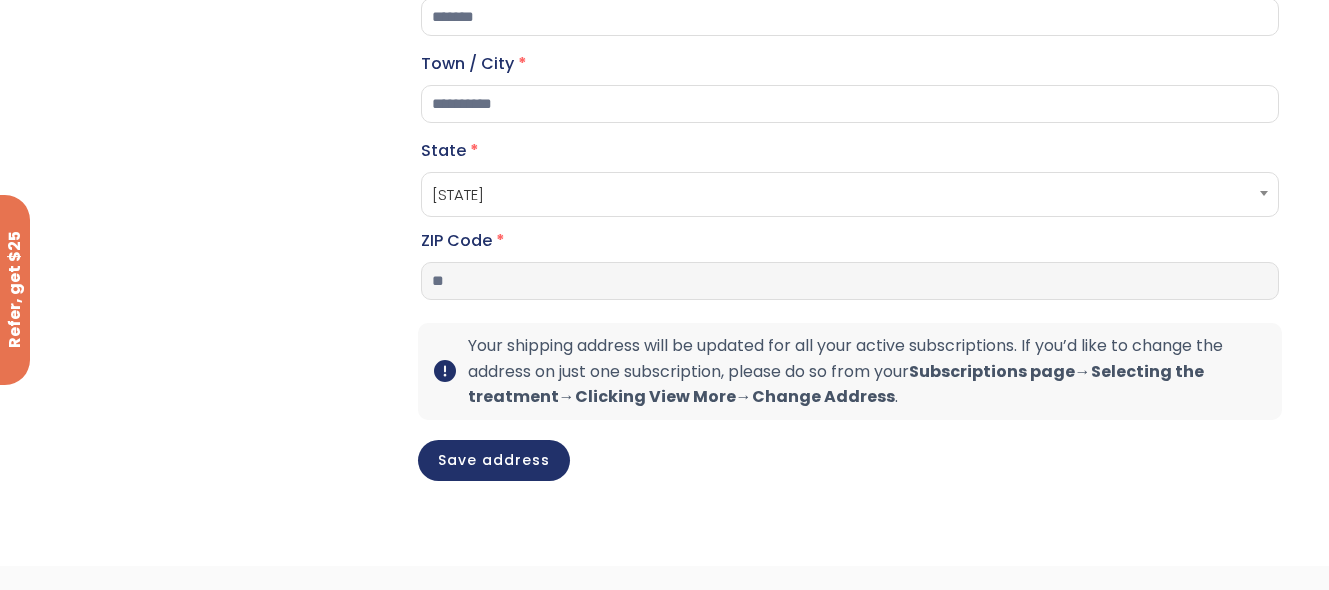 type on "*" 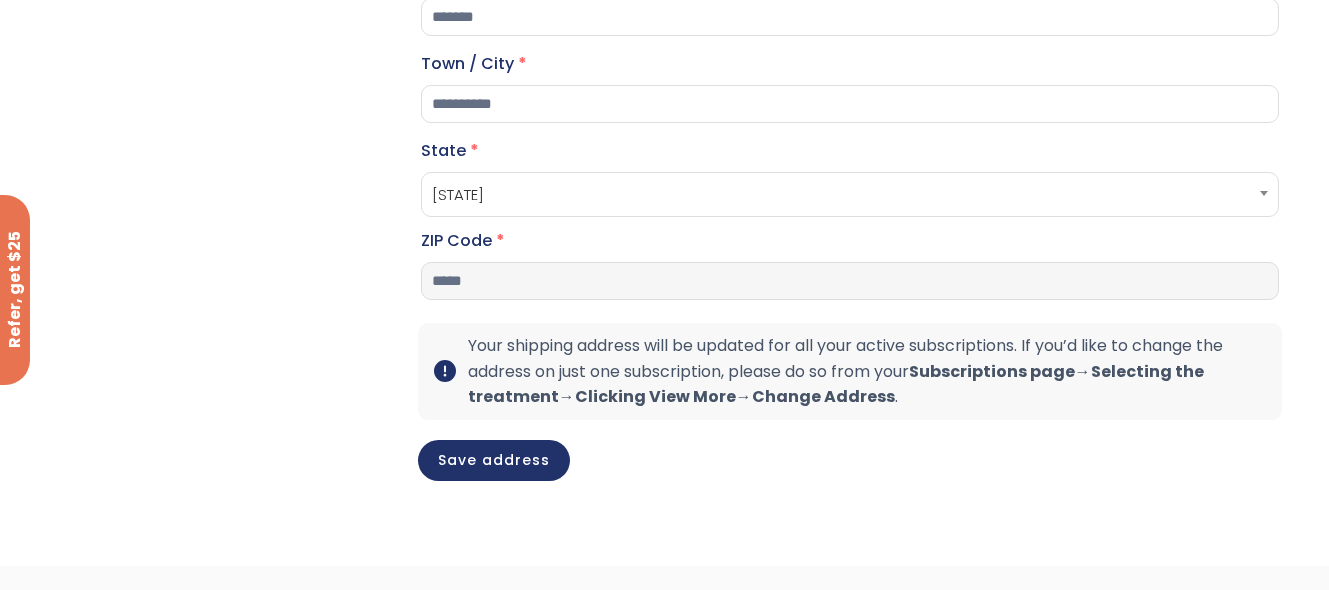 type on "*****" 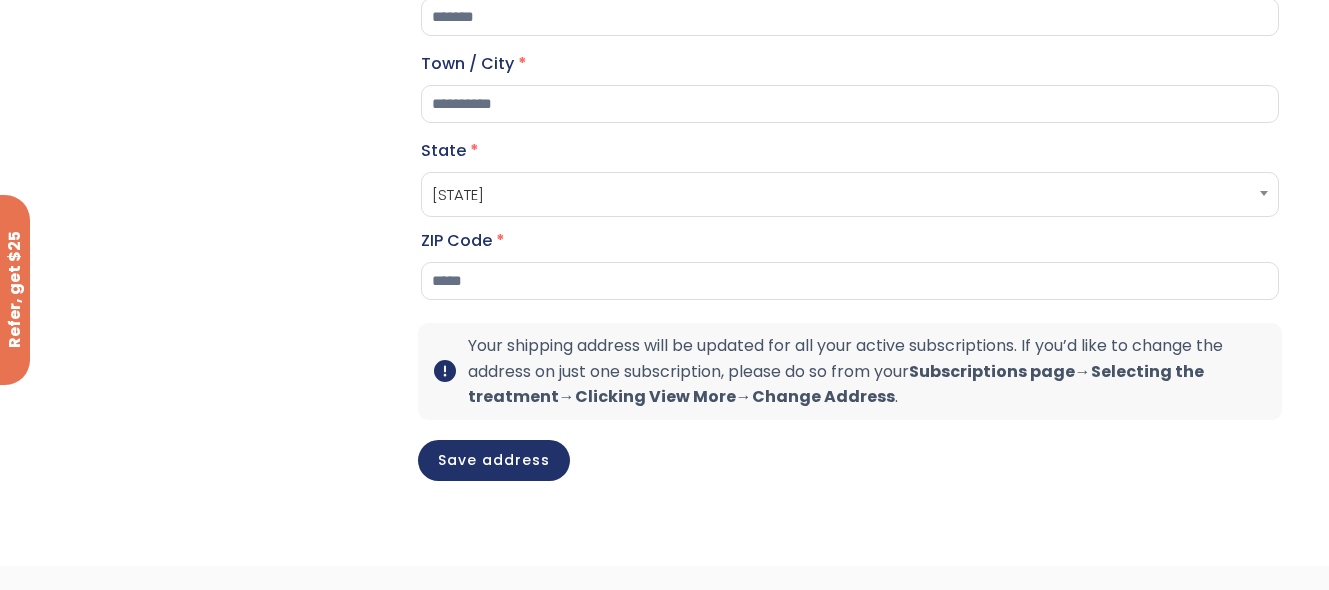 click on "**********" at bounding box center (850, 44) 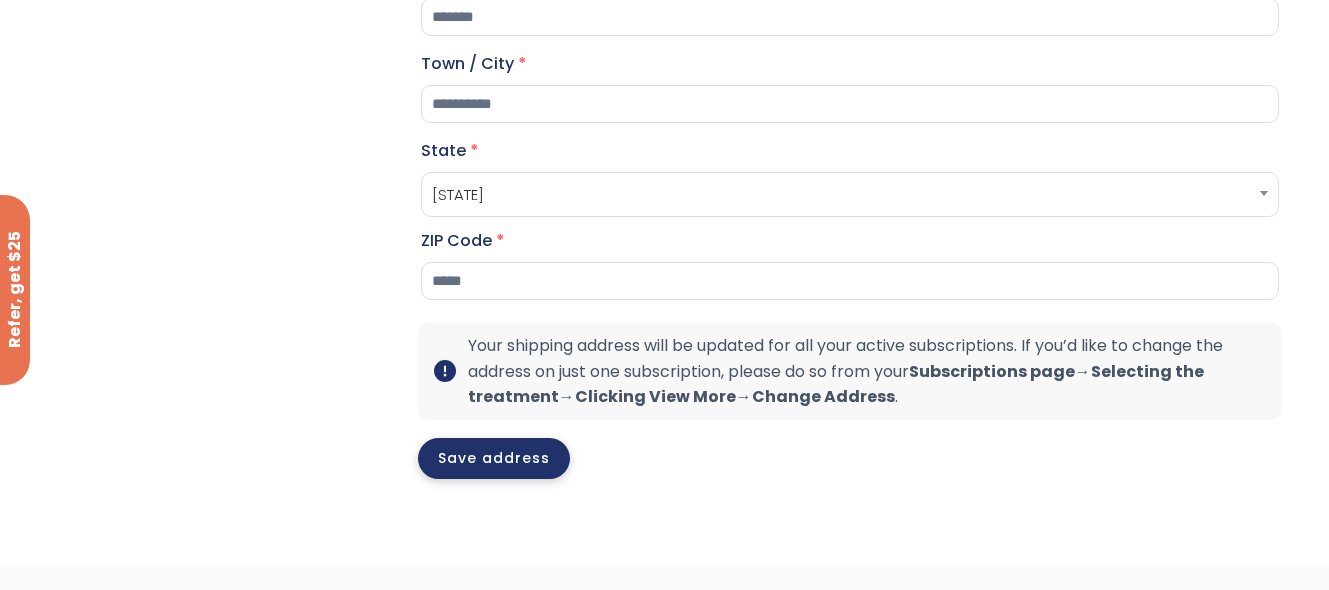 click on "Save address" at bounding box center [494, 458] 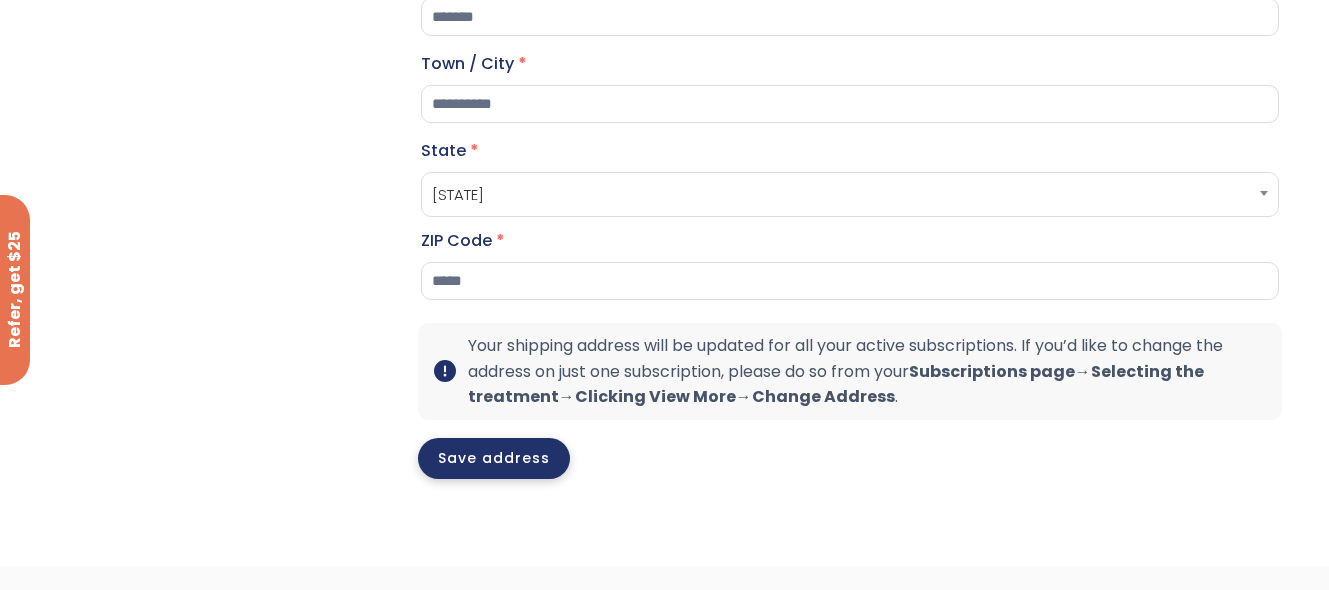 click on "Save address" at bounding box center [494, 458] 